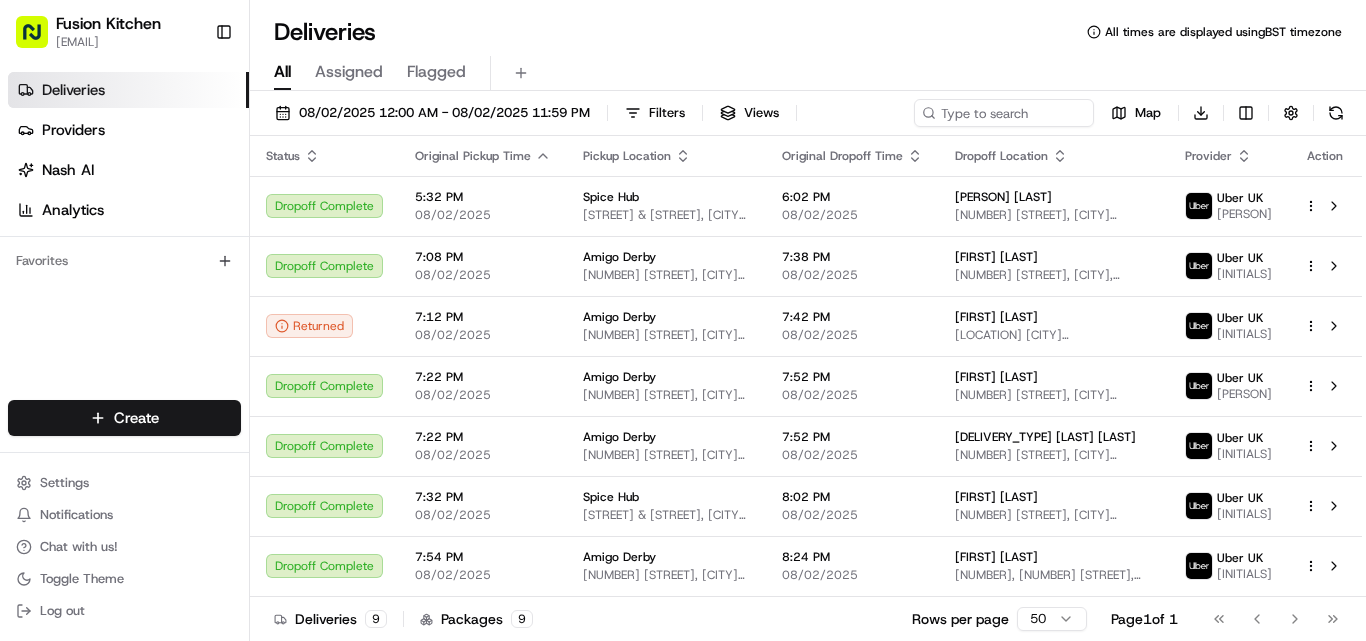 scroll, scrollTop: 0, scrollLeft: 0, axis: both 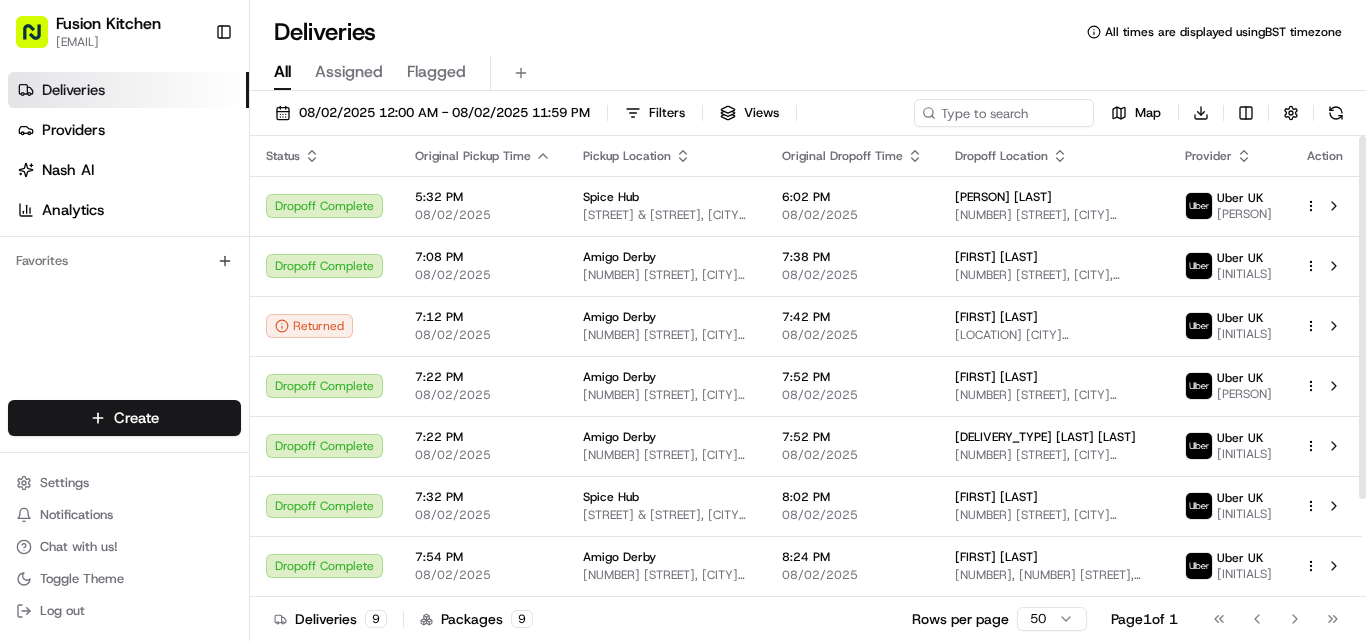 click on "Deliveries All times are displayed using  BST   timezone" at bounding box center (808, 32) 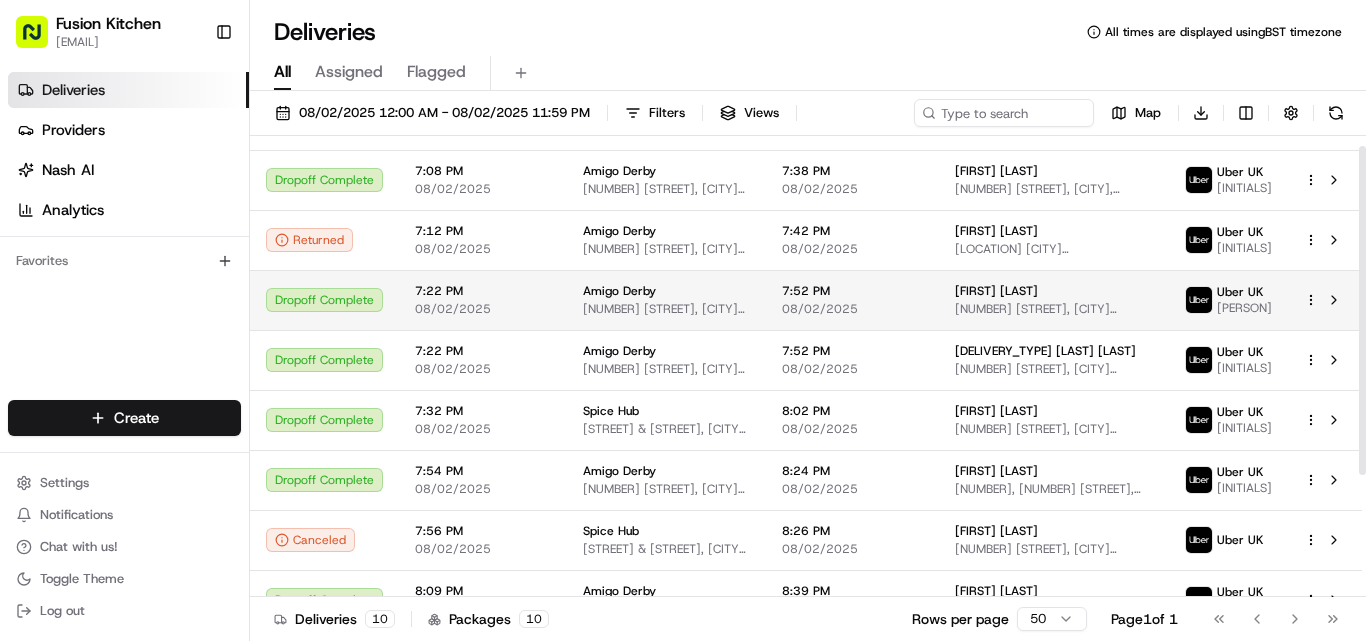 scroll, scrollTop: 184, scrollLeft: 0, axis: vertical 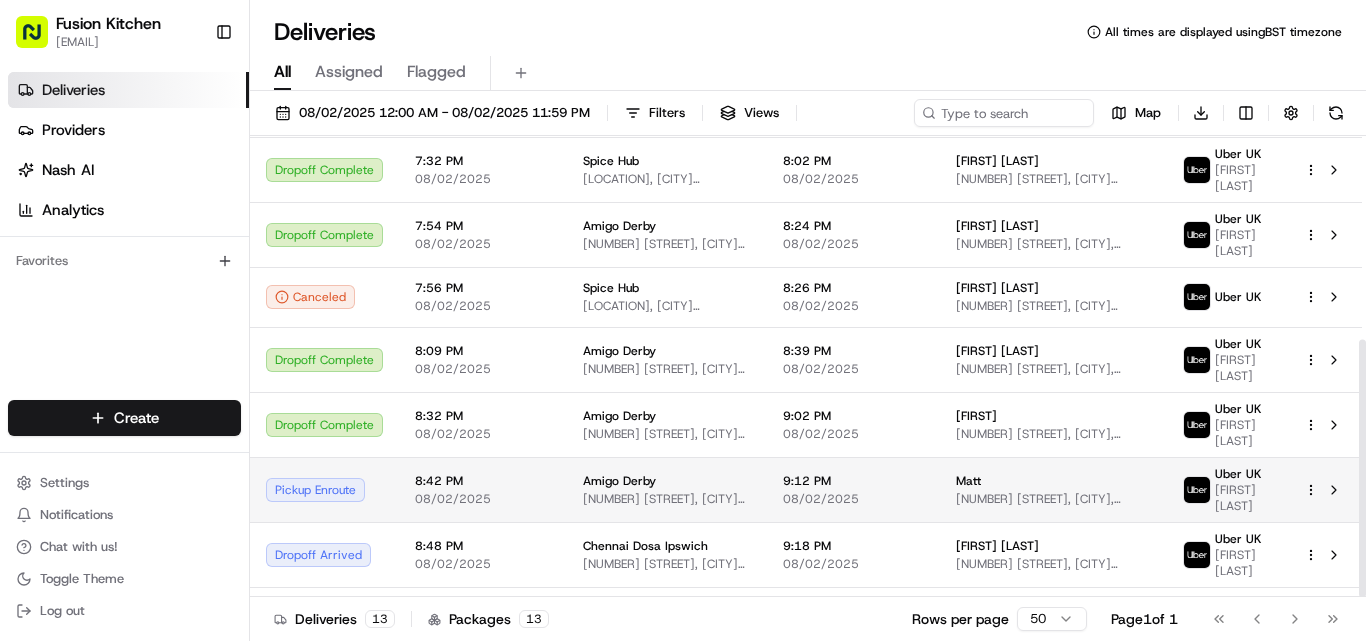 click on "Amigo Derby 4 Midland Rd, Derby DE1 2SN, UK" at bounding box center (667, 489) 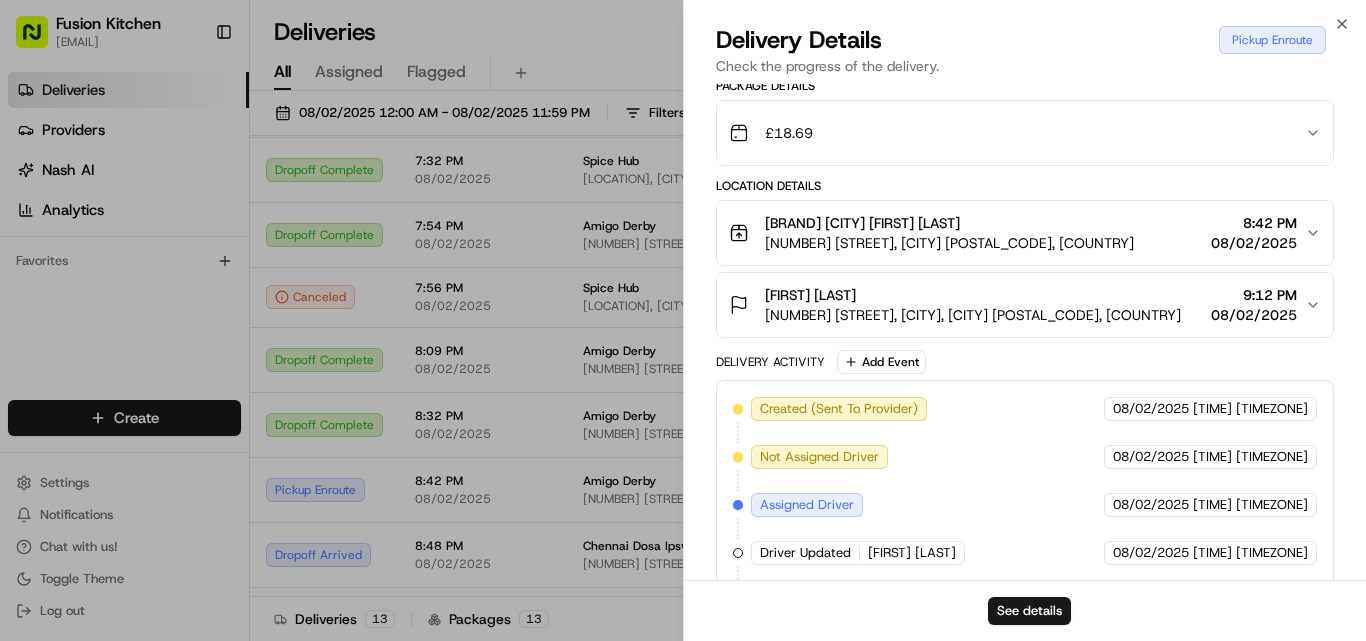 scroll, scrollTop: 510, scrollLeft: 0, axis: vertical 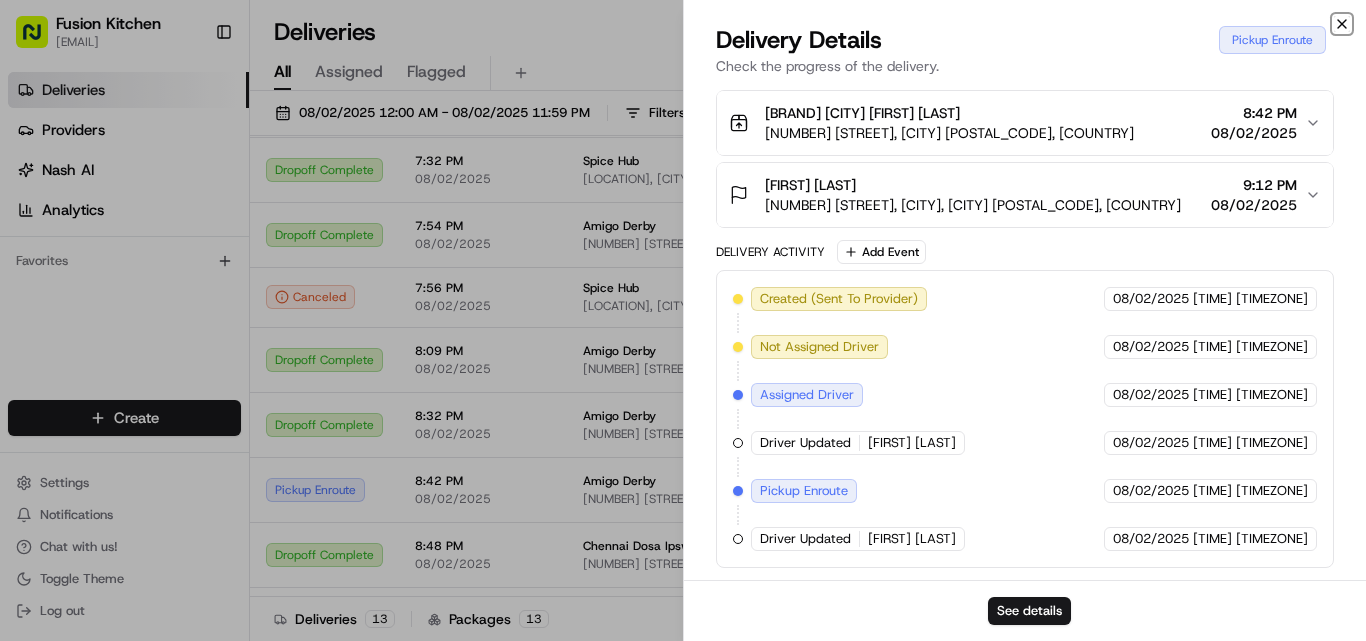 click 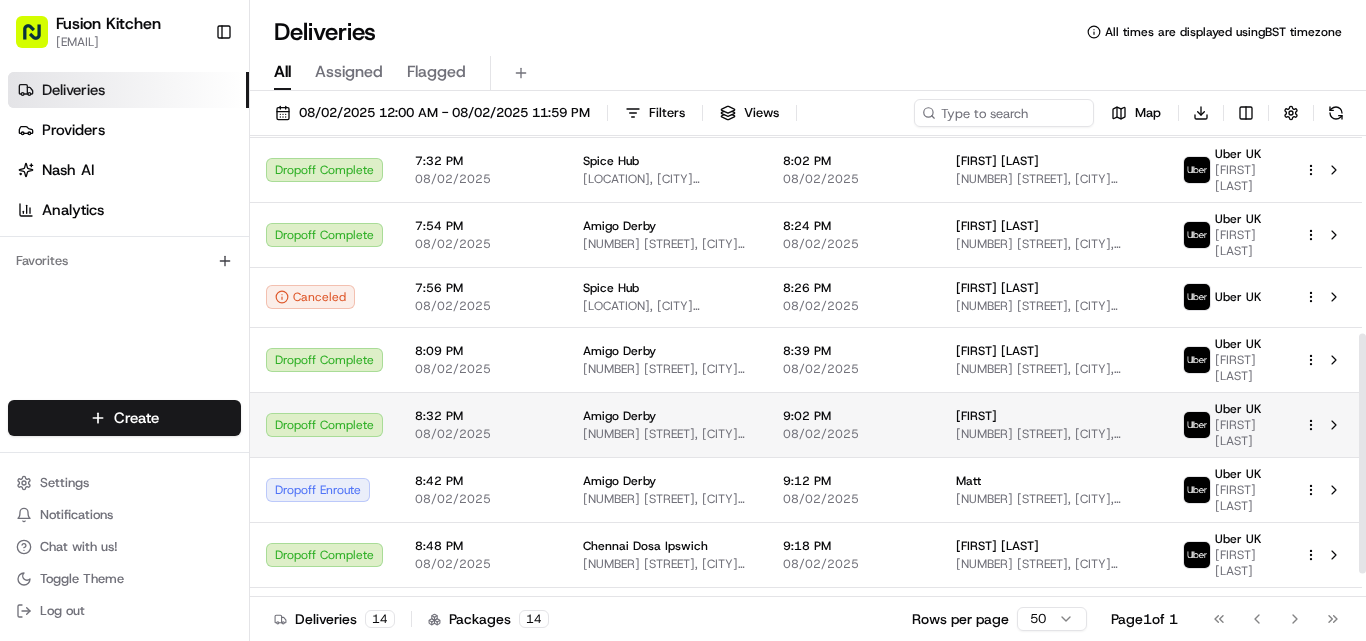 scroll, scrollTop: 424, scrollLeft: 0, axis: vertical 